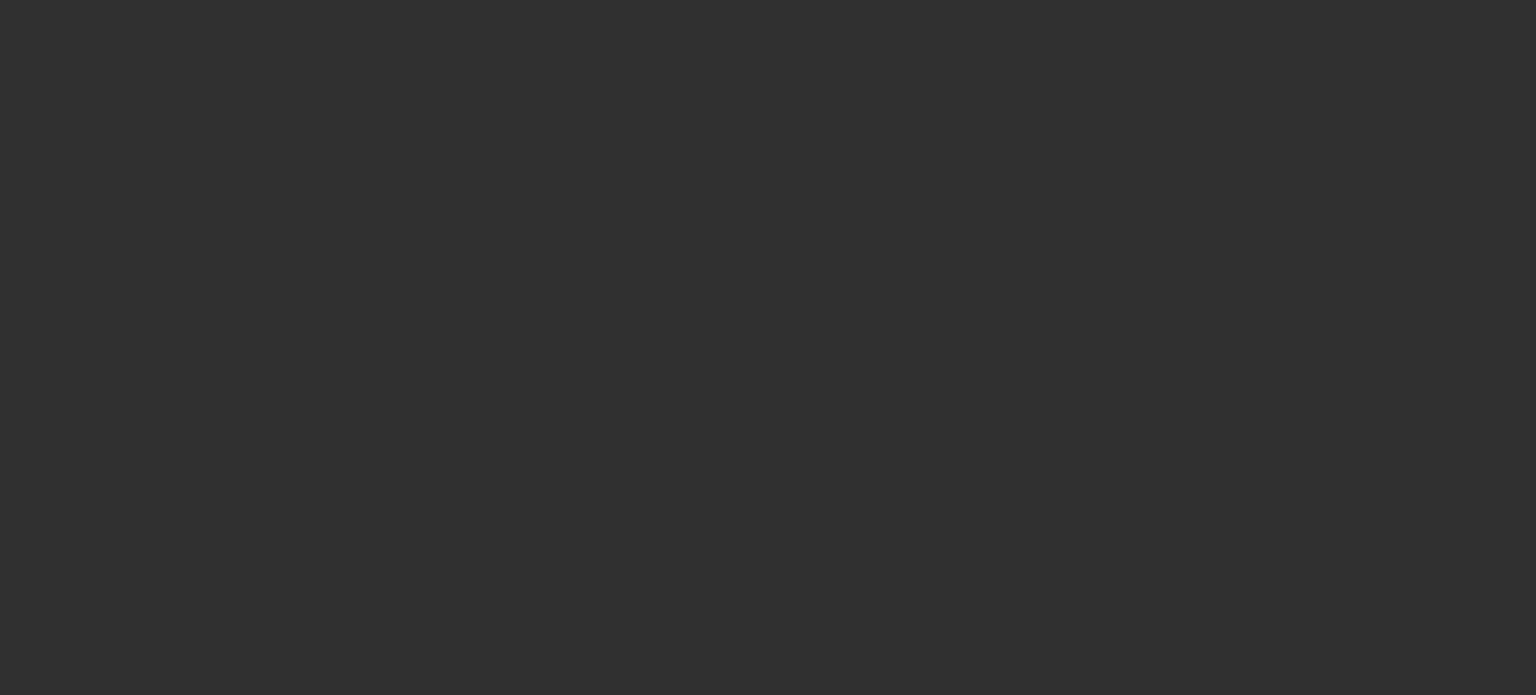 scroll, scrollTop: 0, scrollLeft: 0, axis: both 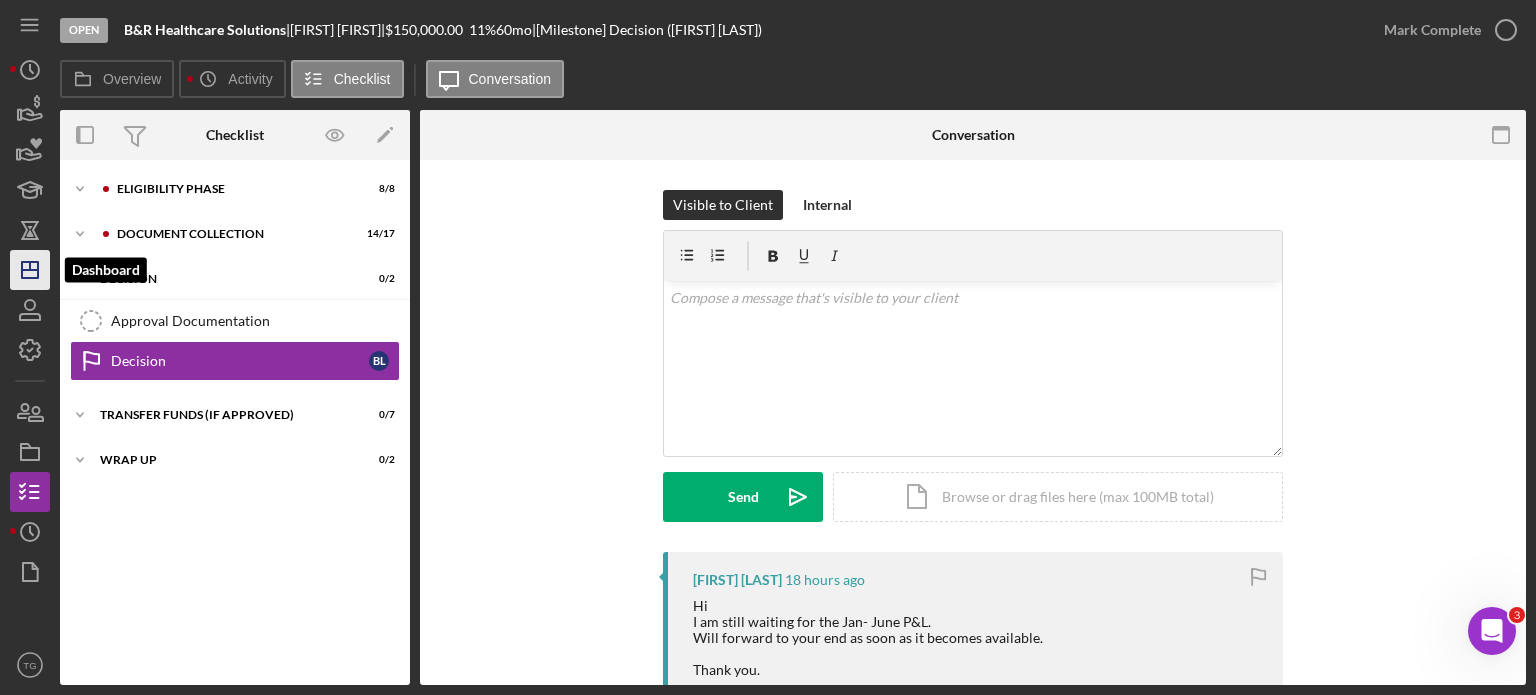 click on "Icon/Dashboard" 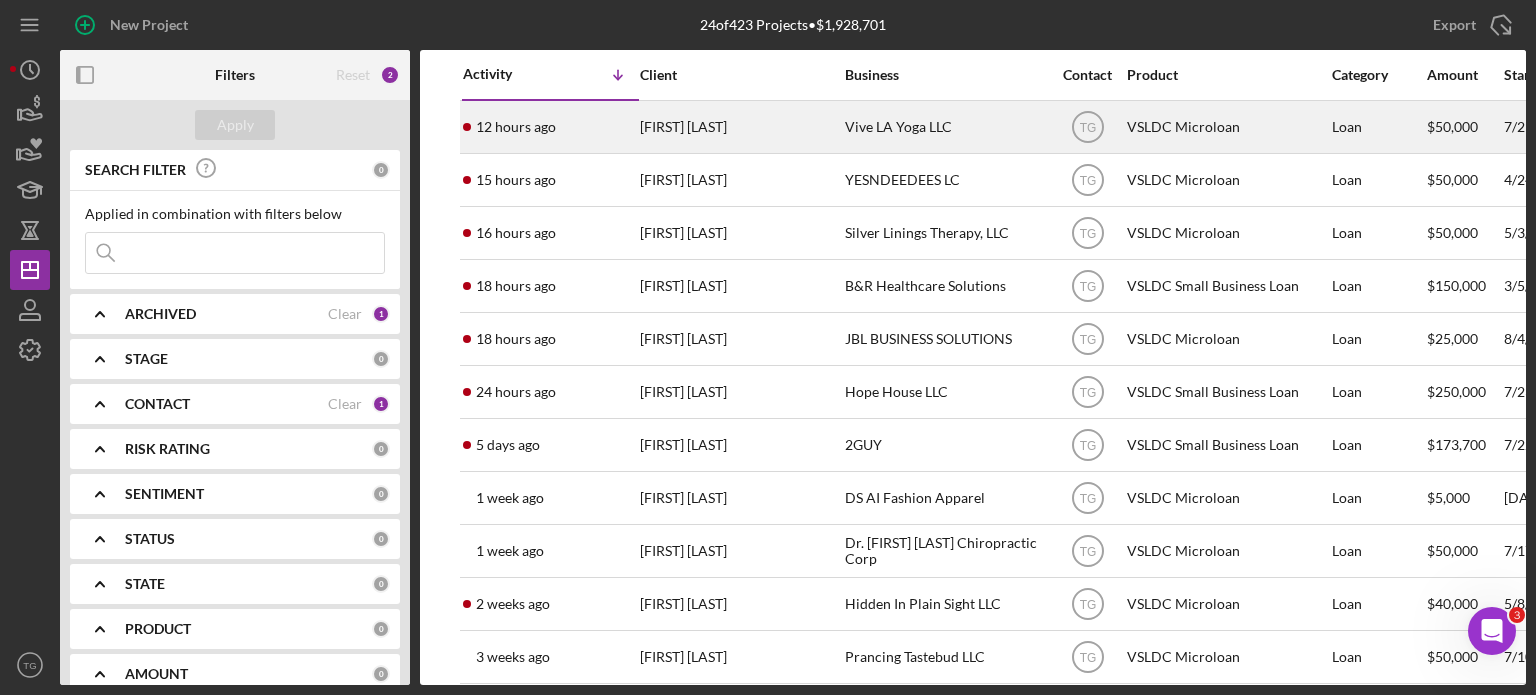 click on "[FIRST] [LAST]" at bounding box center [740, 127] 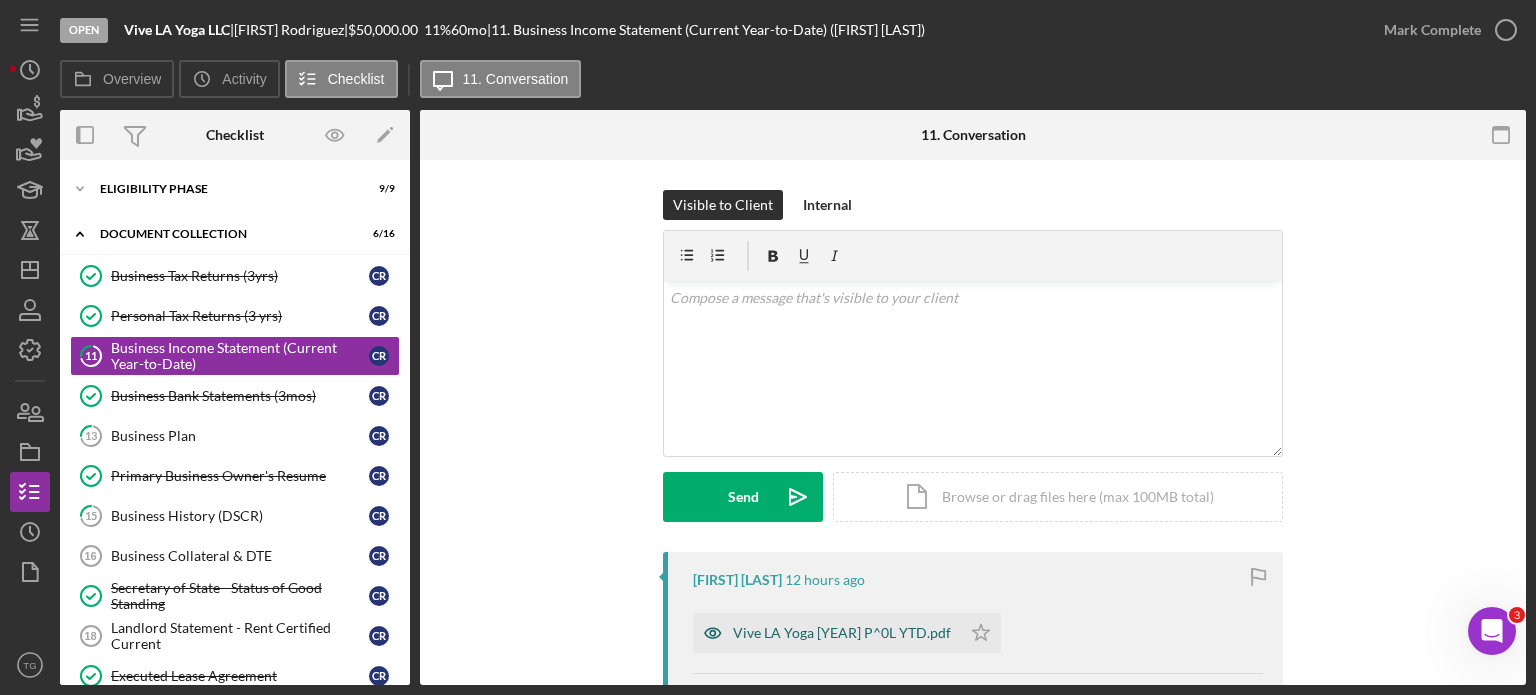 click on "Vive LA Yoga [YEAR] P^0L YTD.pdf" at bounding box center [842, 633] 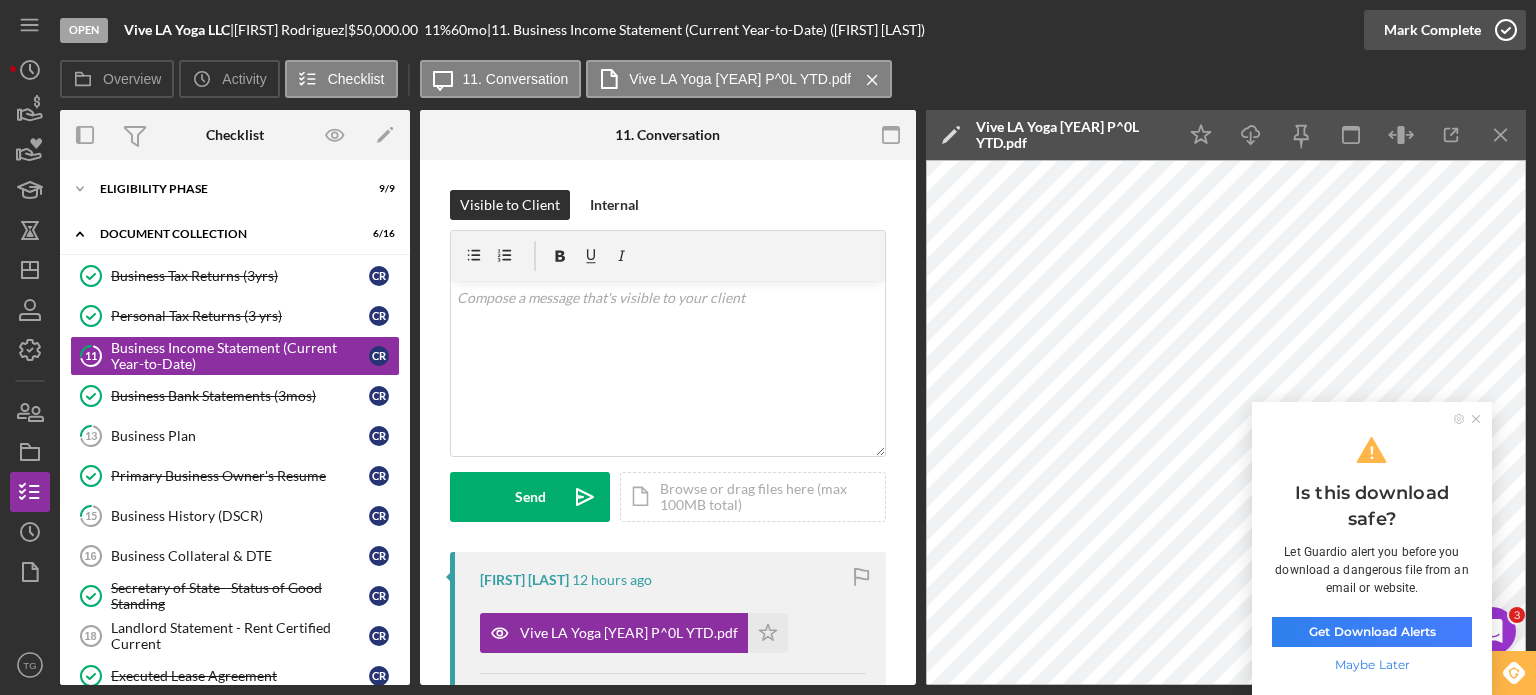click 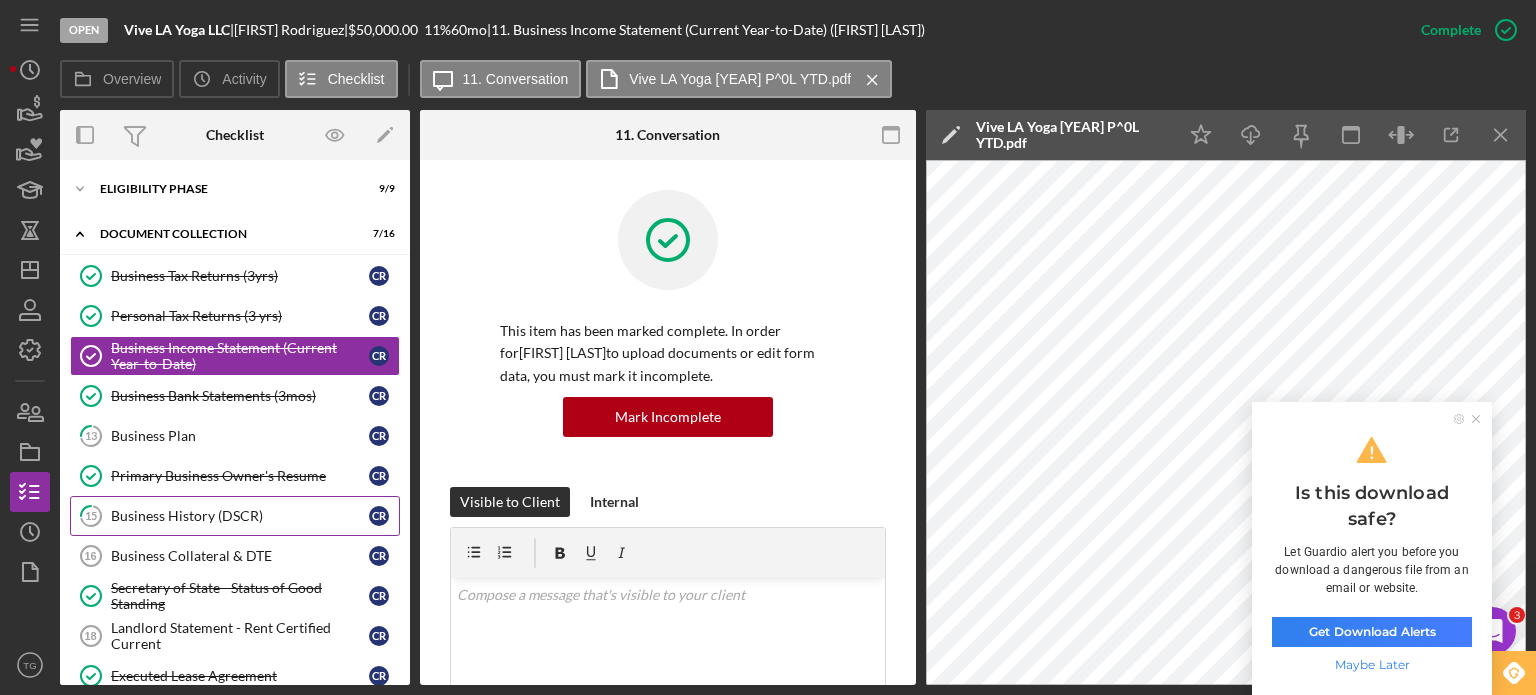 click on "Business History (DSCR)" at bounding box center (240, 516) 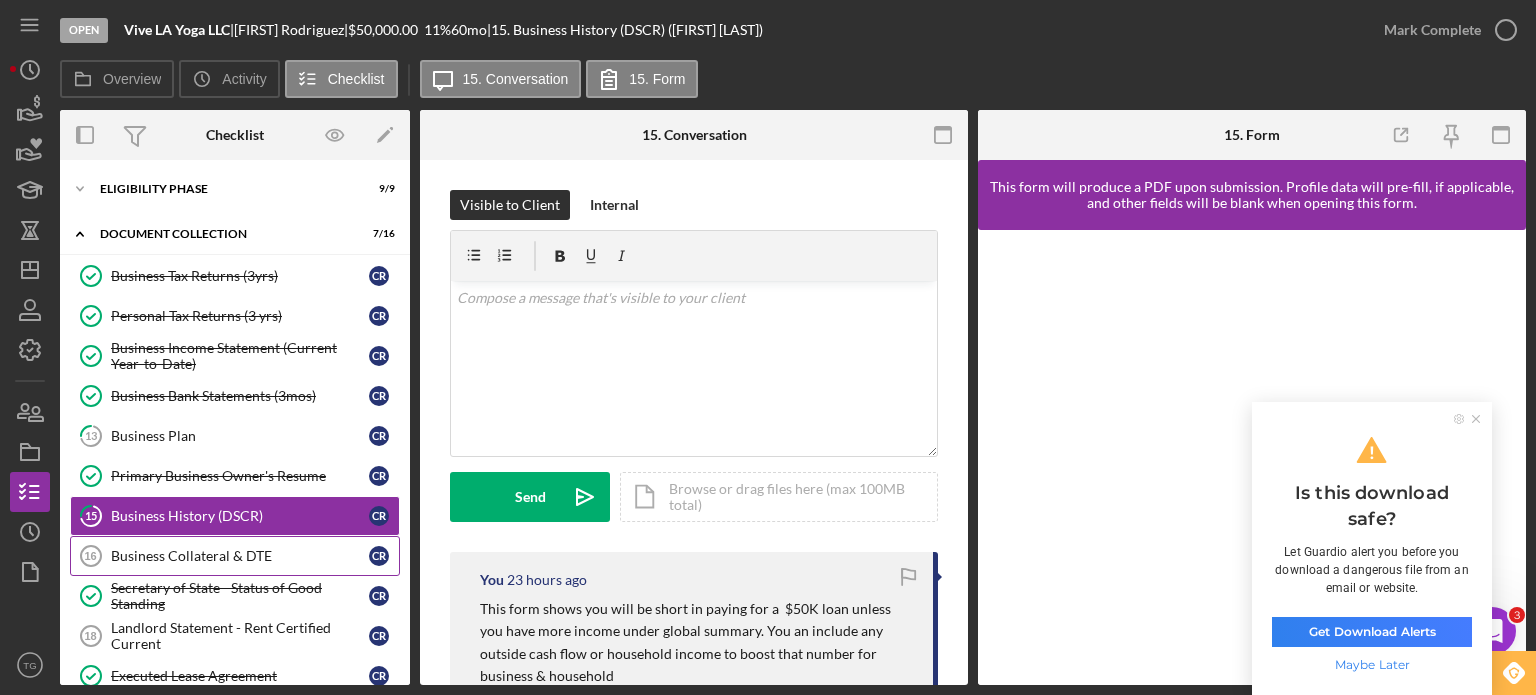 click on "Business Collateral & DTE 16 Business Collateral & DTE C R" at bounding box center [235, 556] 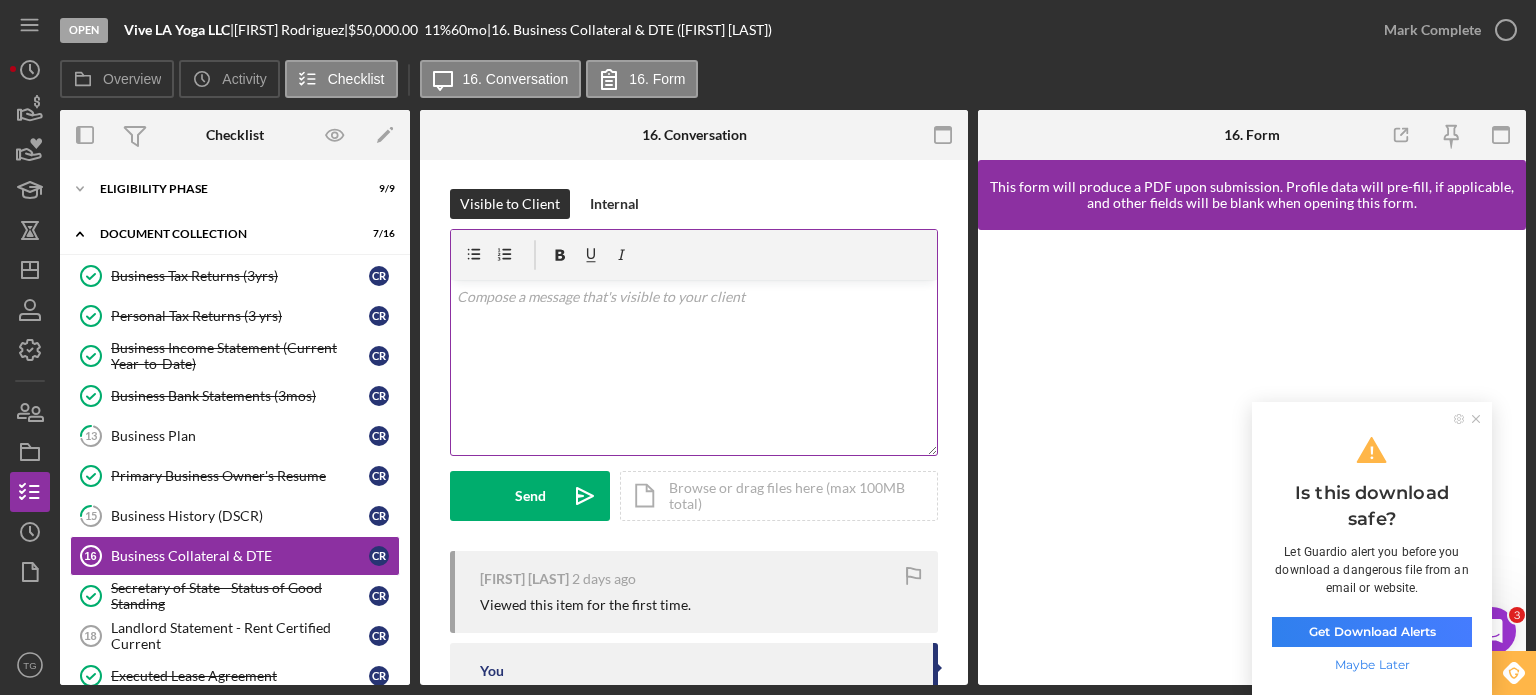 scroll, scrollTop: 0, scrollLeft: 0, axis: both 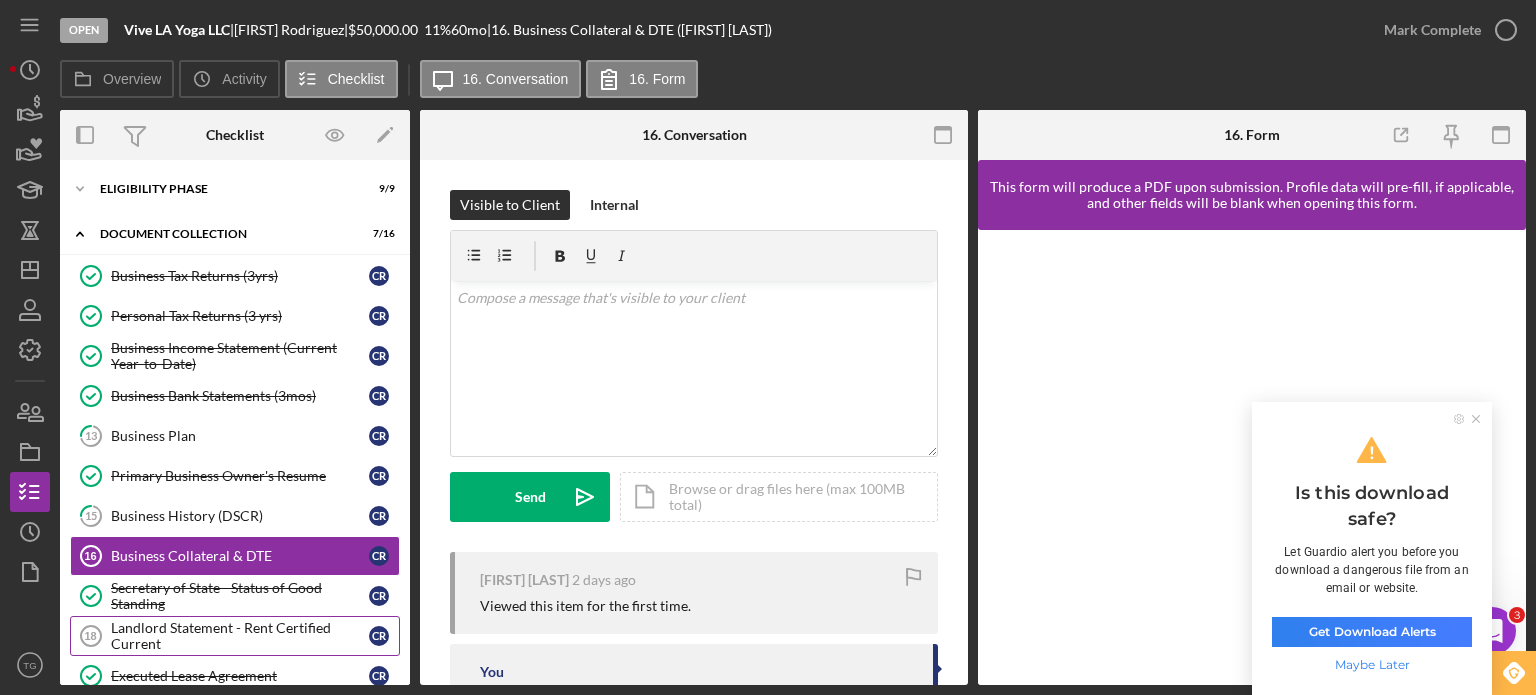 click on "Landlord Statement - Rent Certified Current" at bounding box center (240, 636) 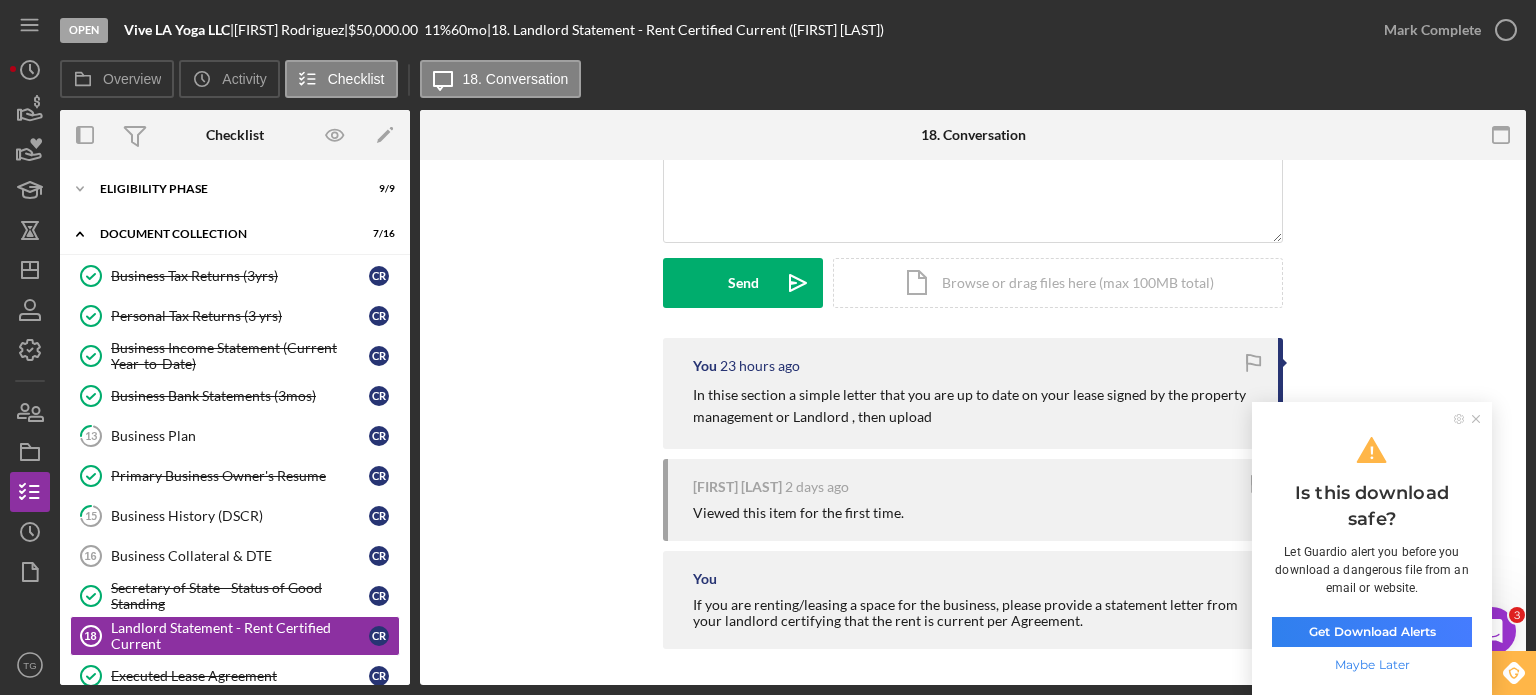scroll, scrollTop: 217, scrollLeft: 0, axis: vertical 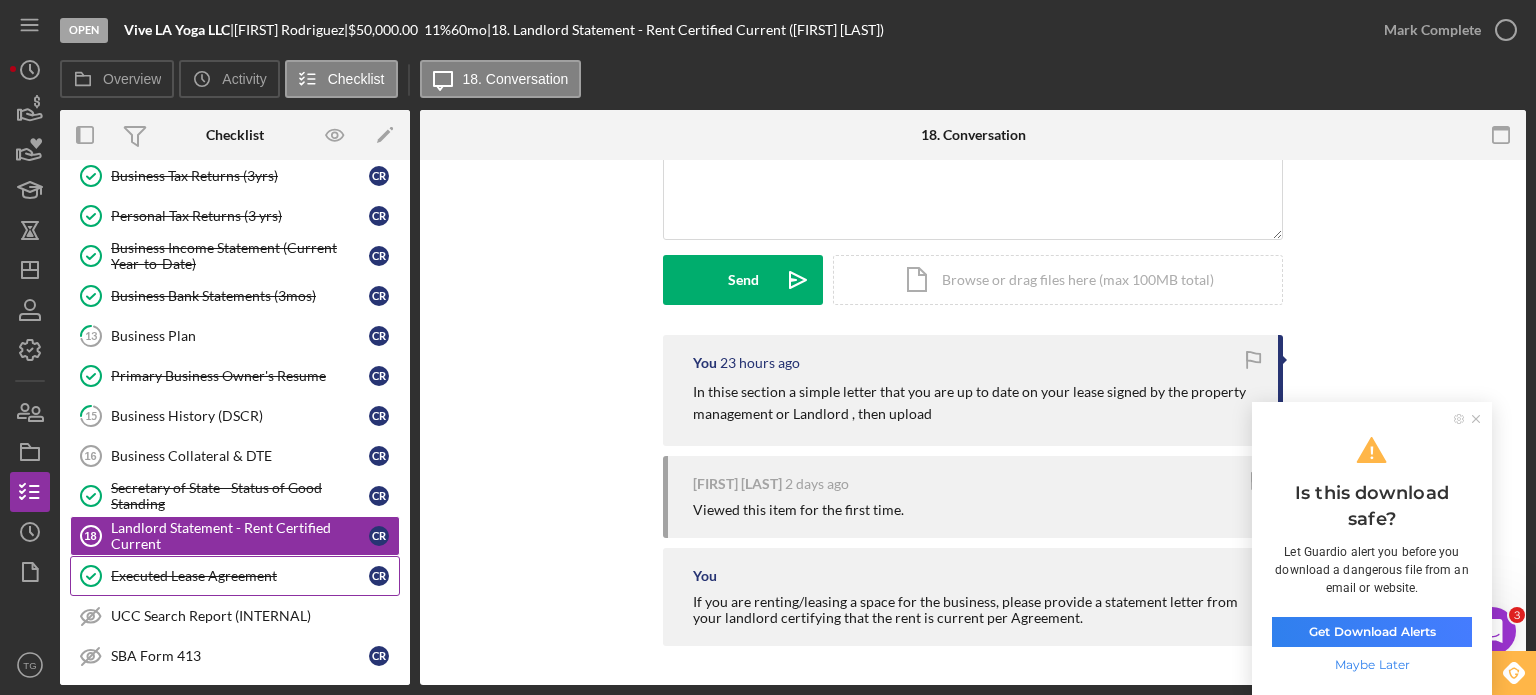 click on "Executed Lease Agreement" at bounding box center (240, 576) 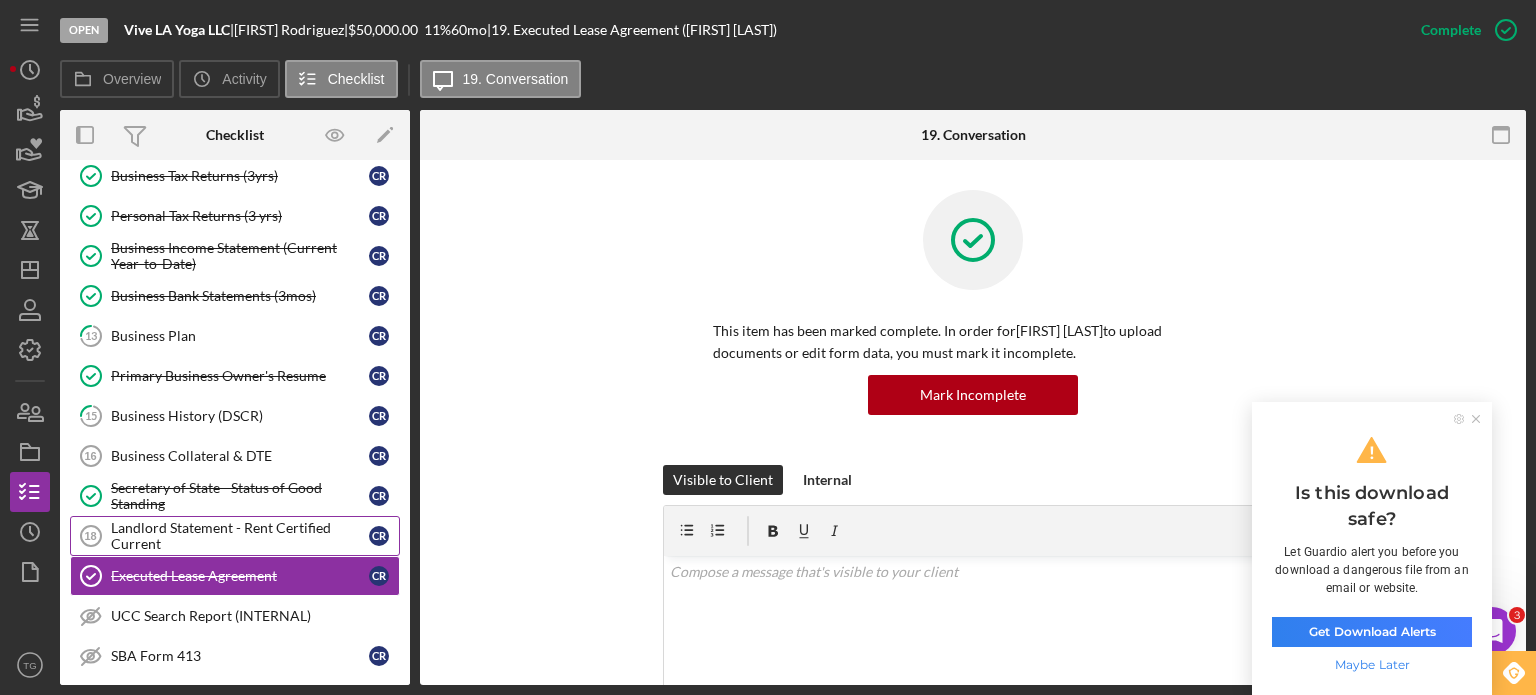 click on "Landlord Statement - Rent Certified Current" at bounding box center (240, 536) 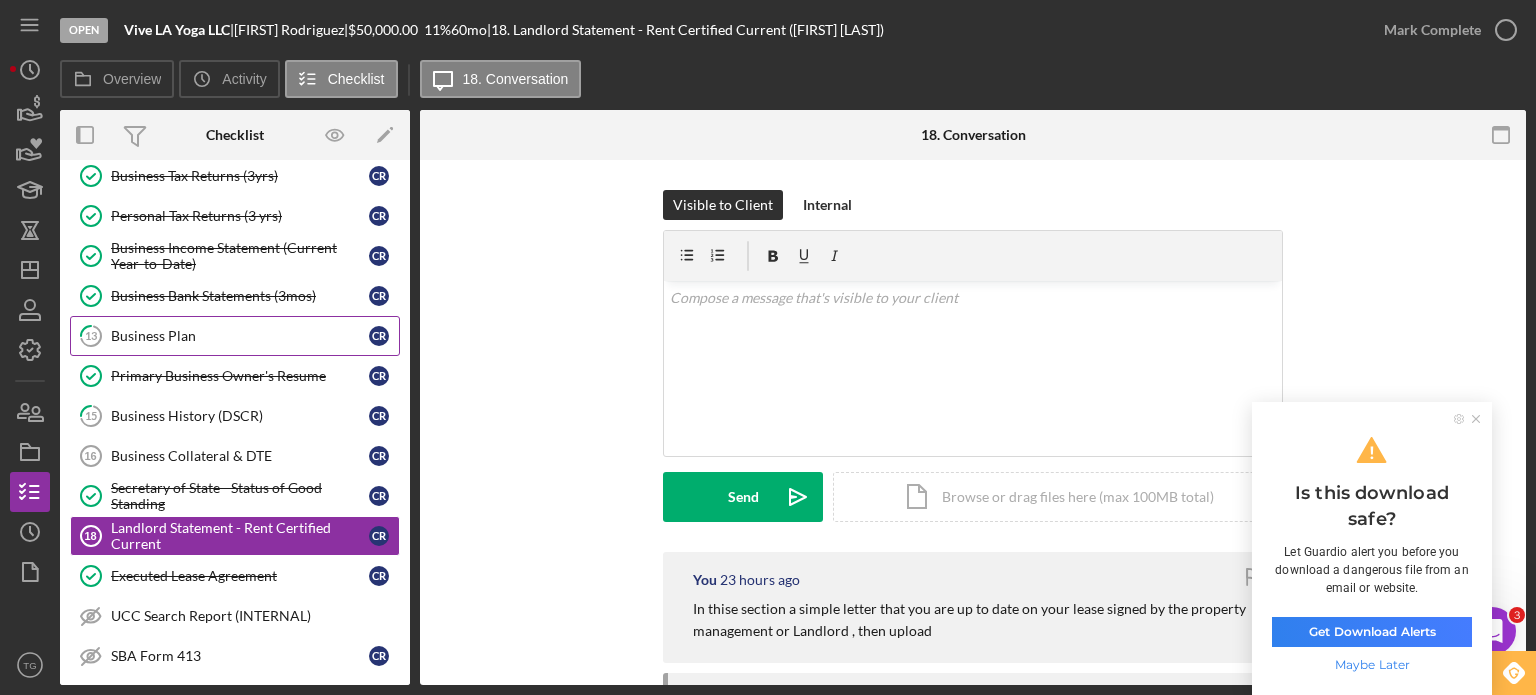 click on "13 Business Plan C R" at bounding box center [235, 336] 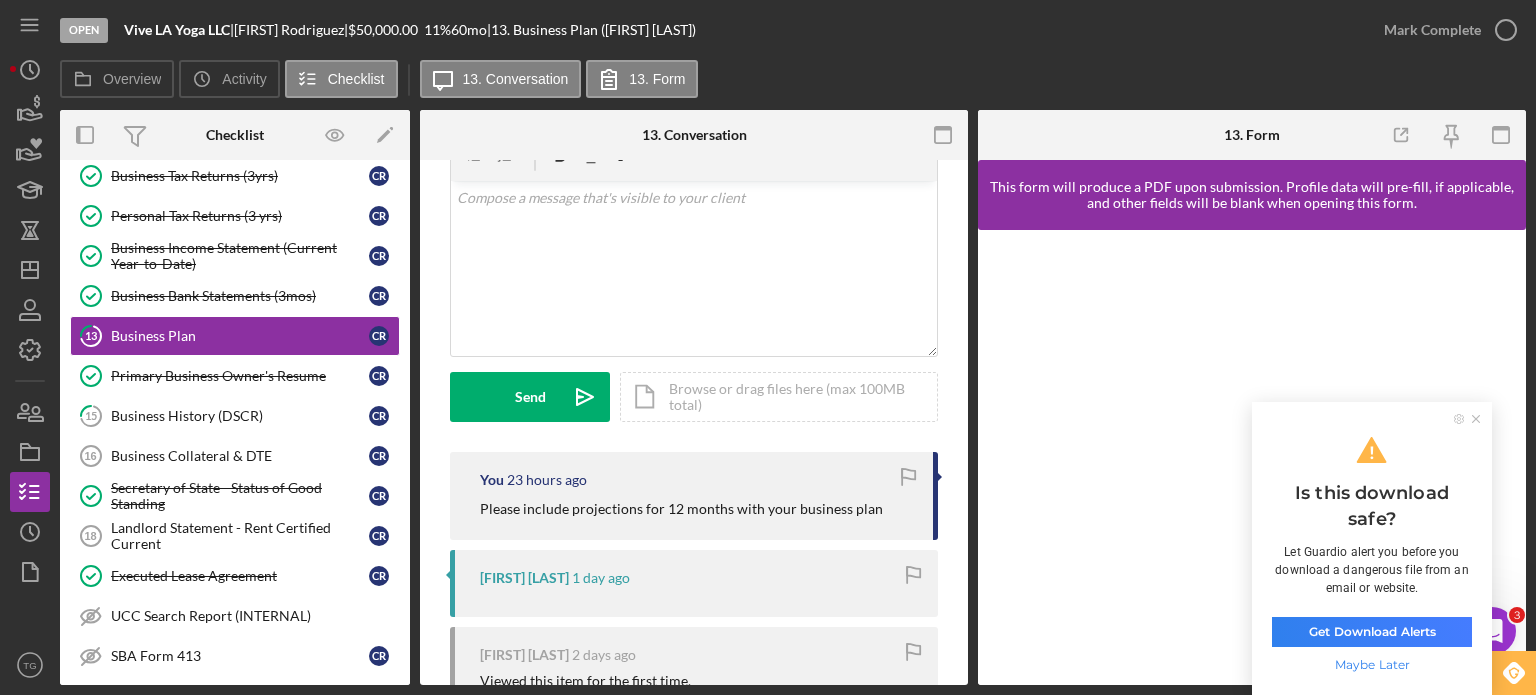 scroll, scrollTop: 200, scrollLeft: 0, axis: vertical 